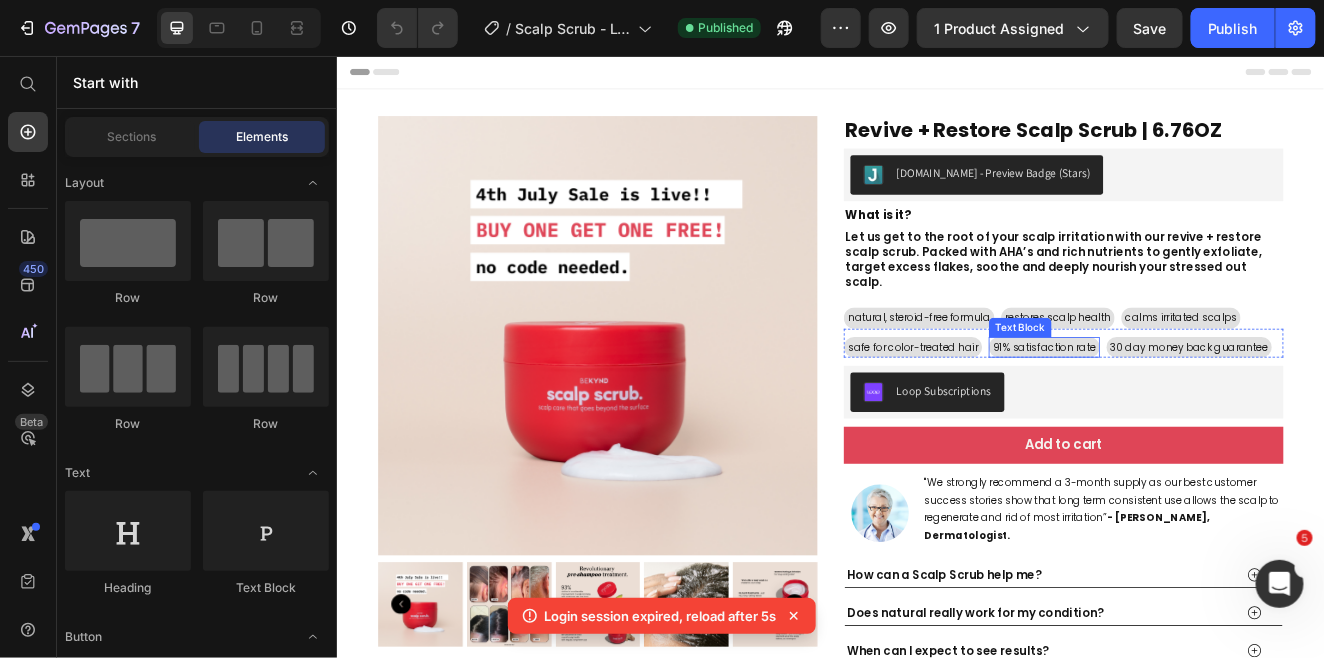 scroll, scrollTop: 0, scrollLeft: 0, axis: both 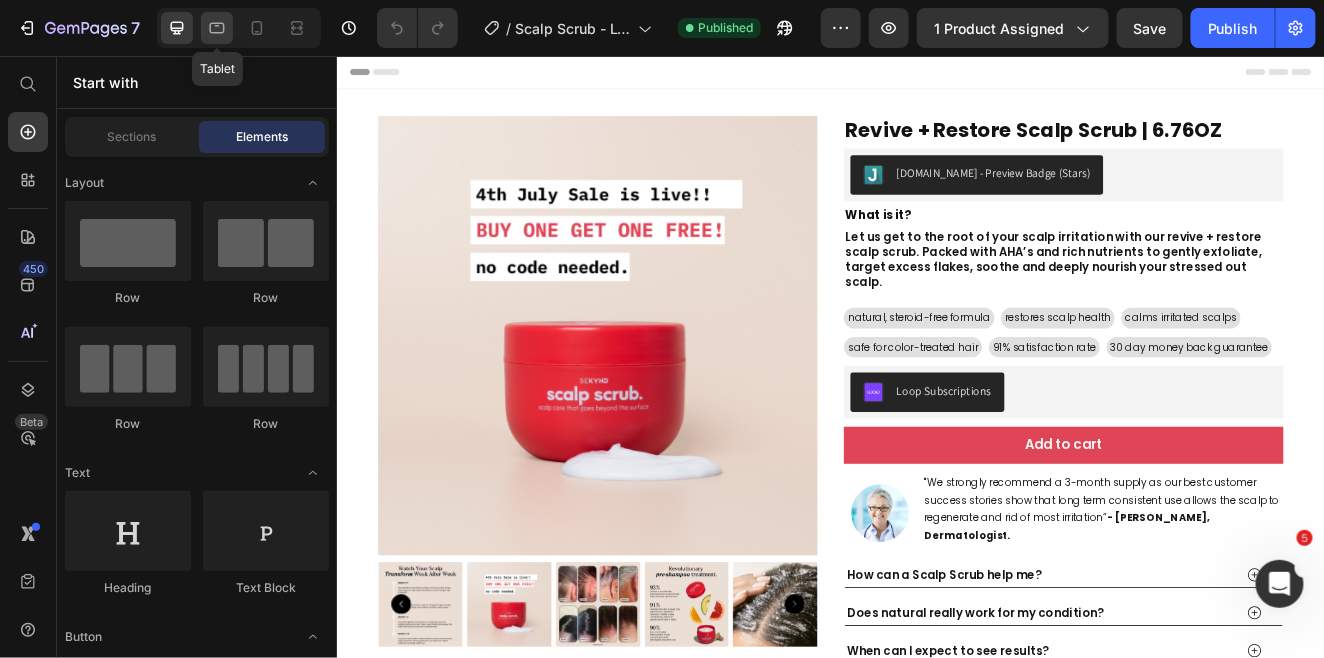 click 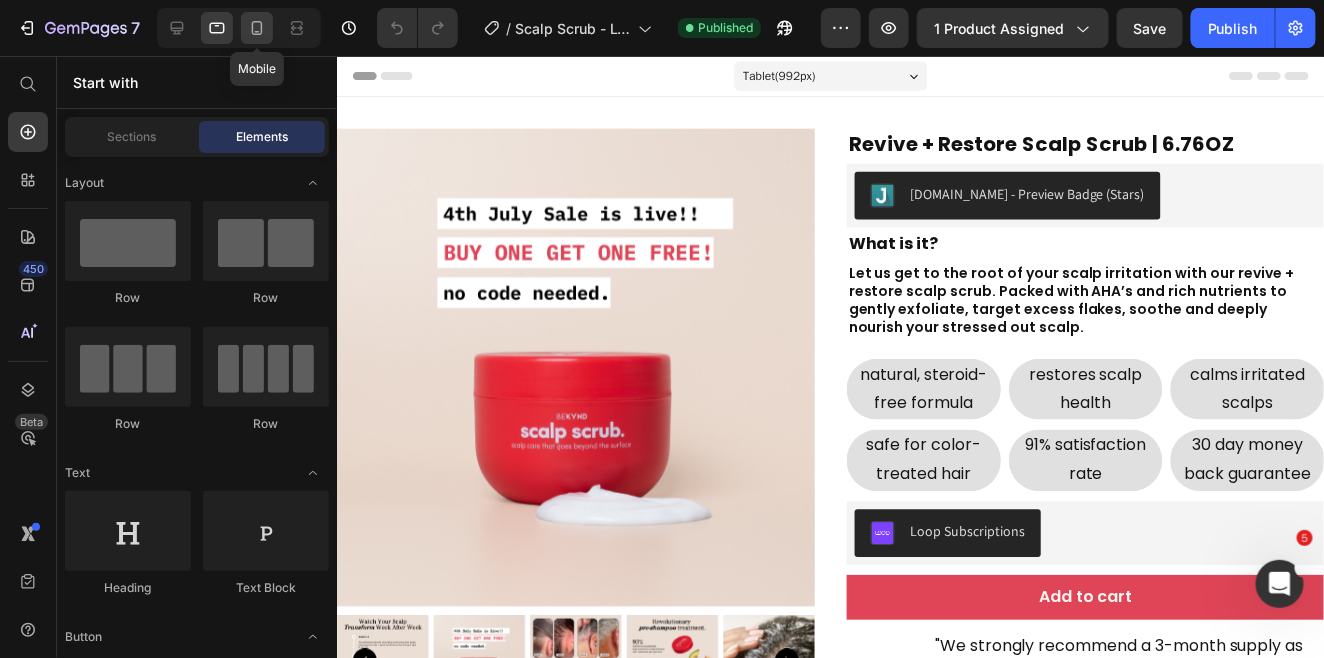click 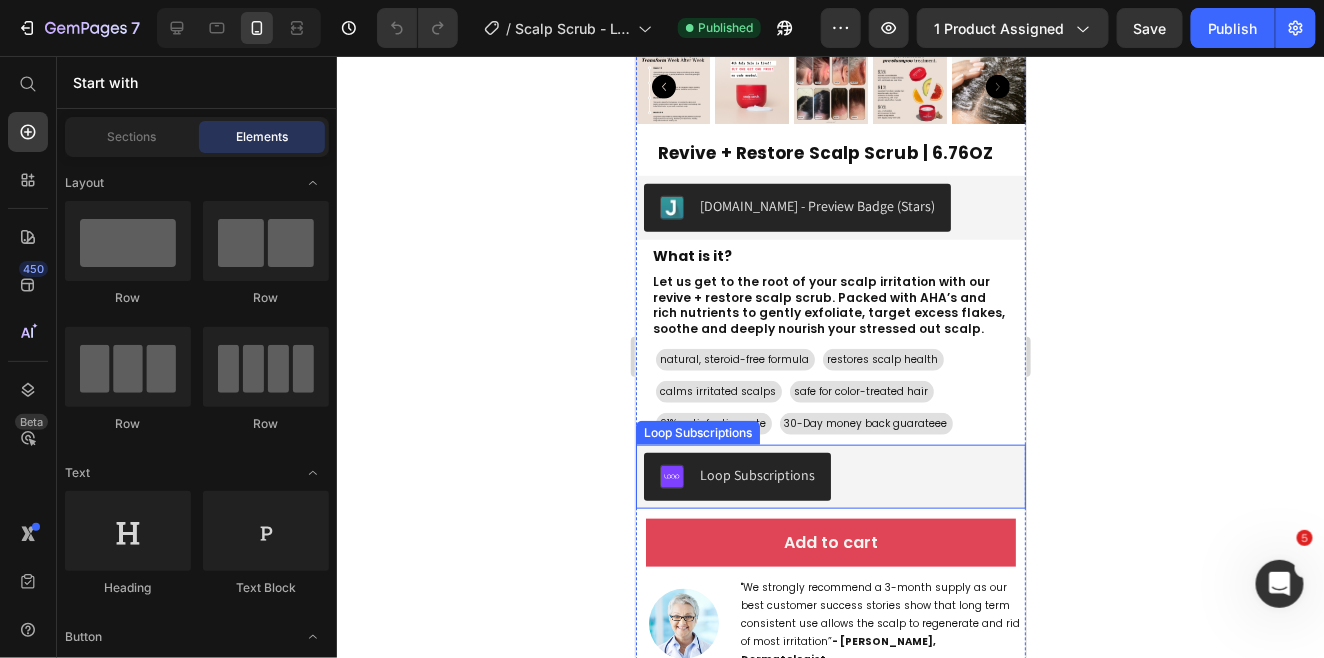 scroll, scrollTop: 450, scrollLeft: 0, axis: vertical 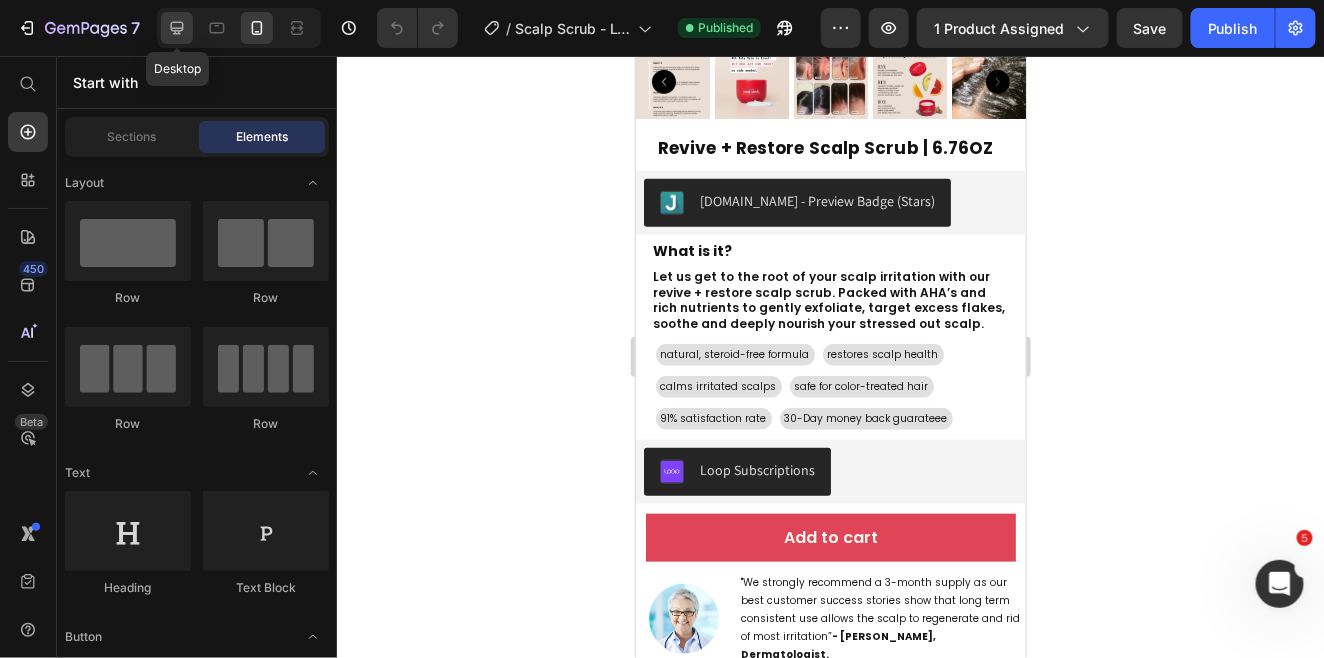 click 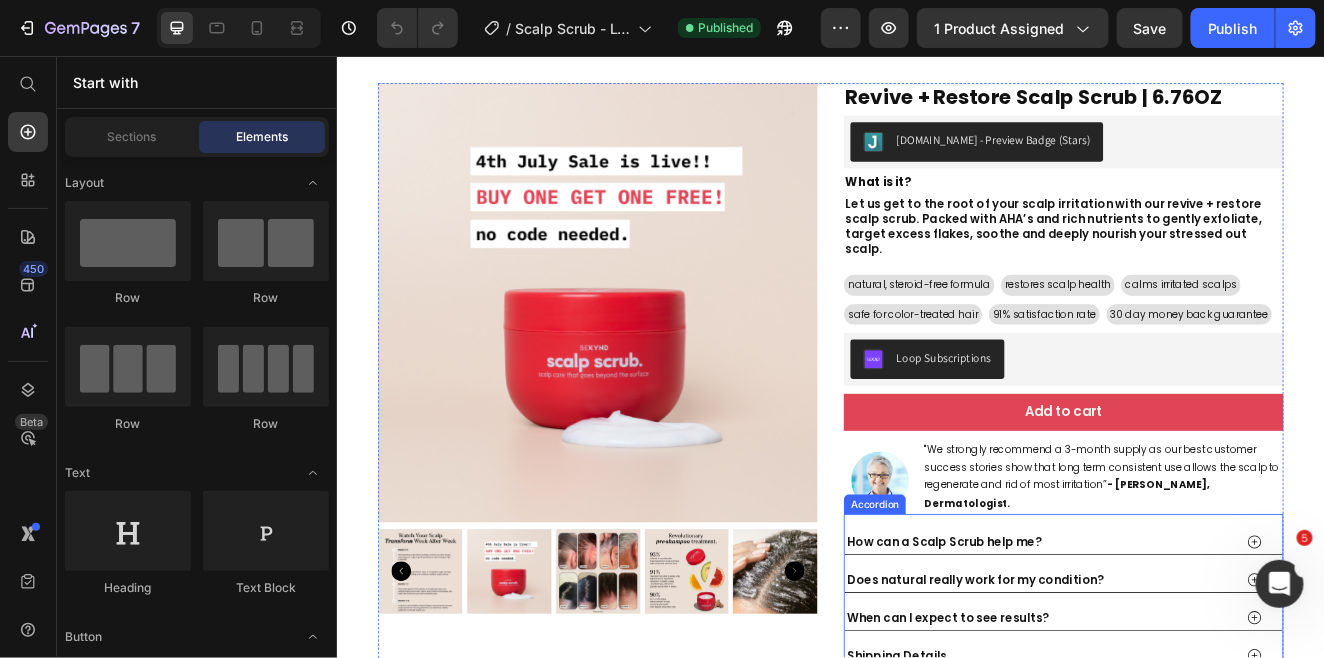 scroll, scrollTop: 0, scrollLeft: 0, axis: both 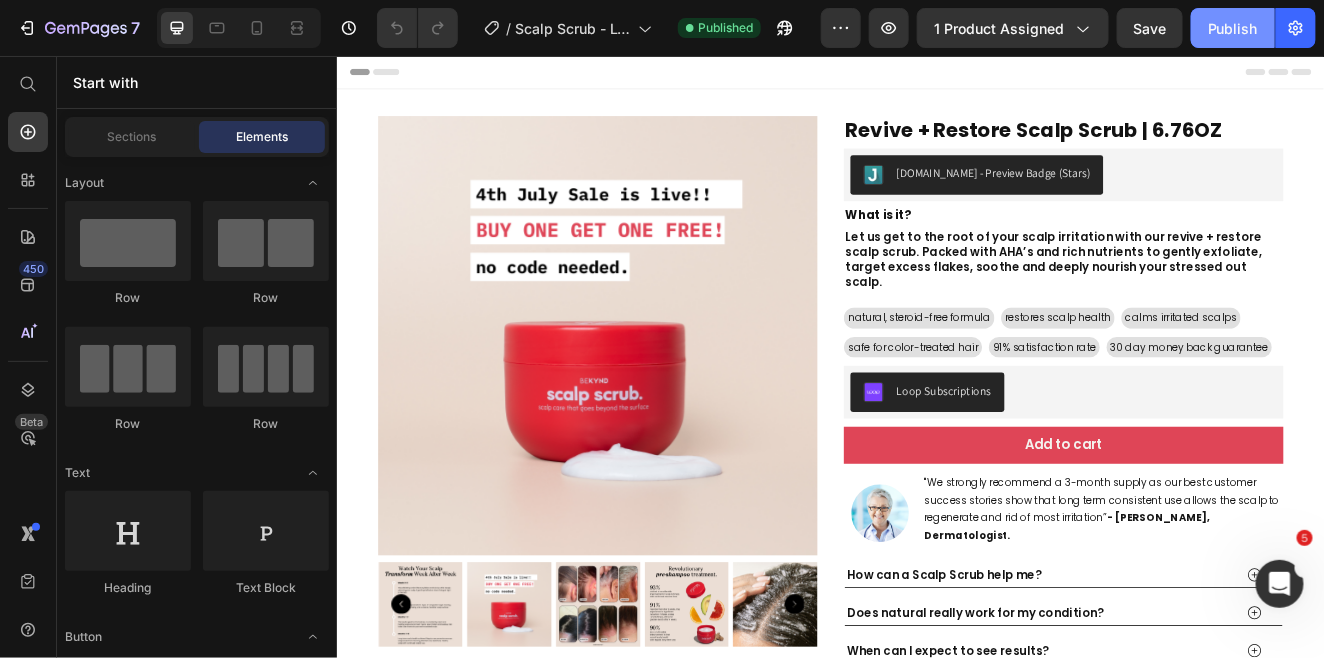 click on "Publish" 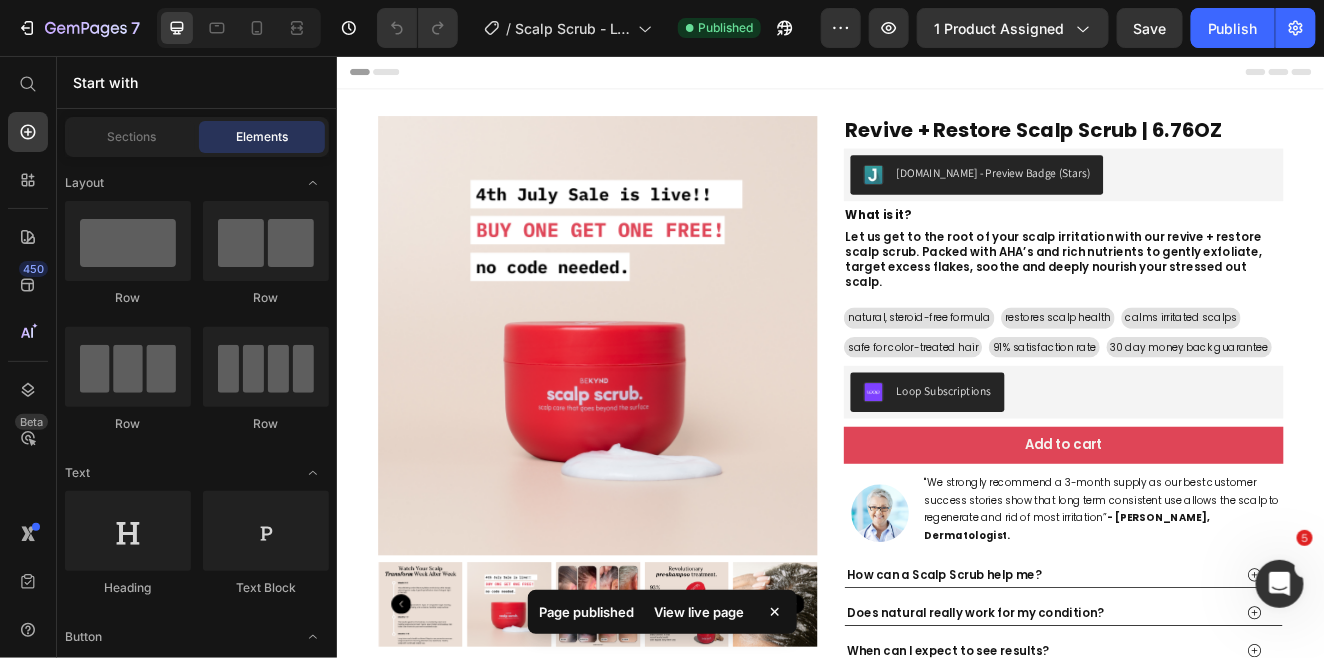 click on "View live page" at bounding box center (700, 612) 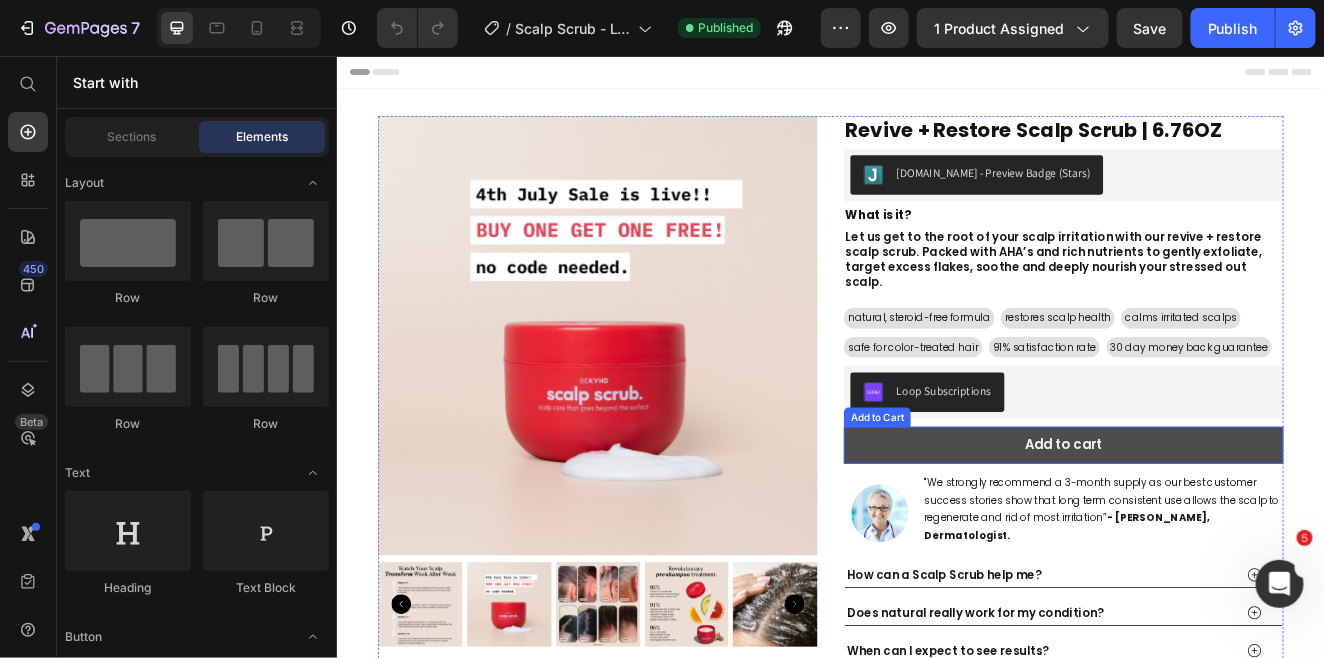 click on "Add to cart" at bounding box center [1219, 529] 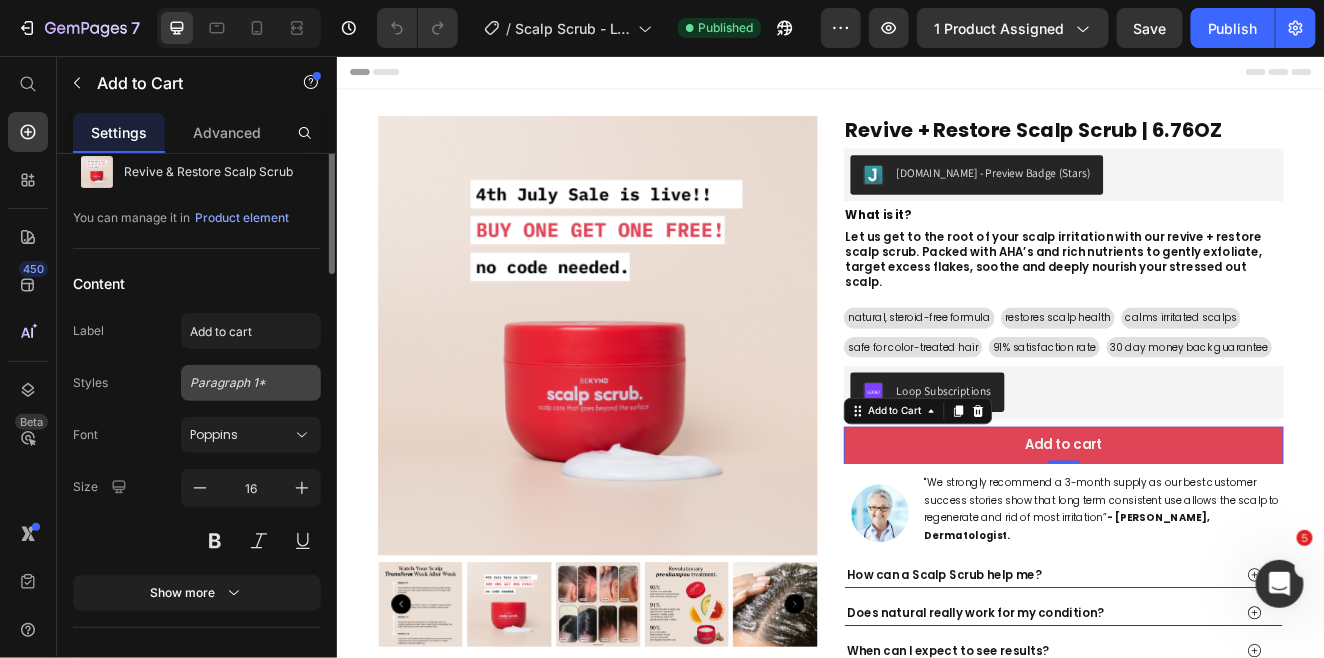 scroll, scrollTop: 0, scrollLeft: 0, axis: both 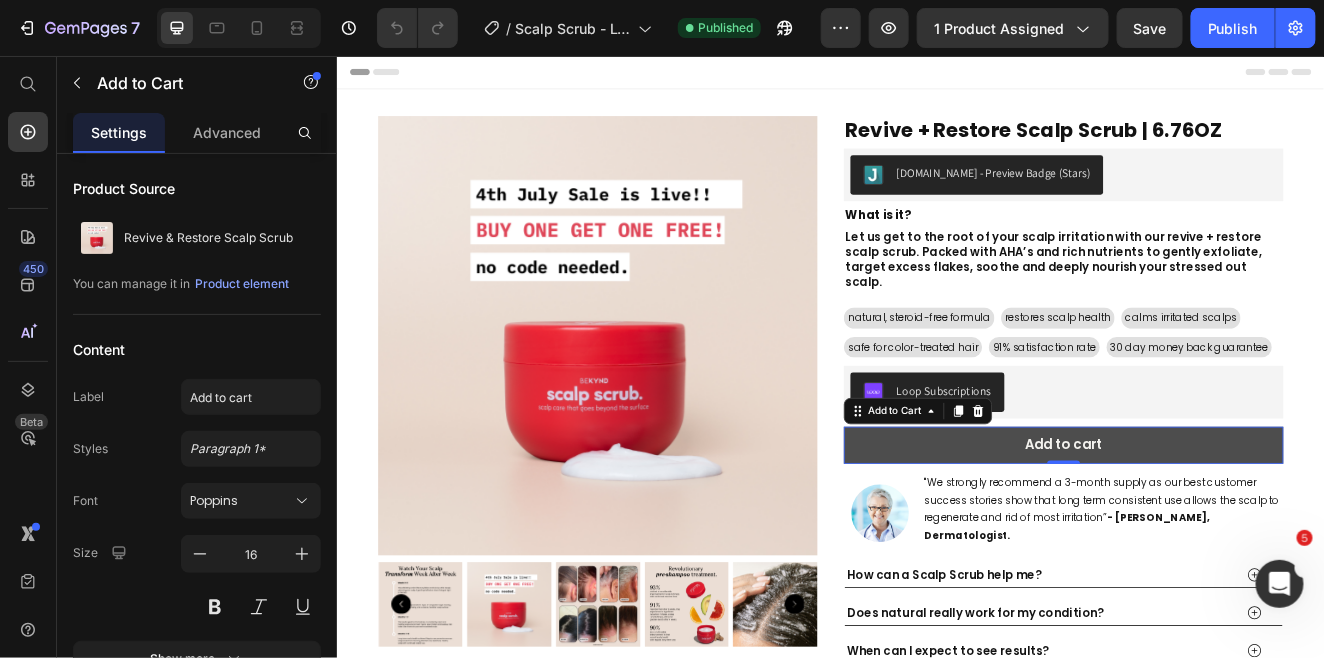 click on "Add to cart" at bounding box center [1219, 529] 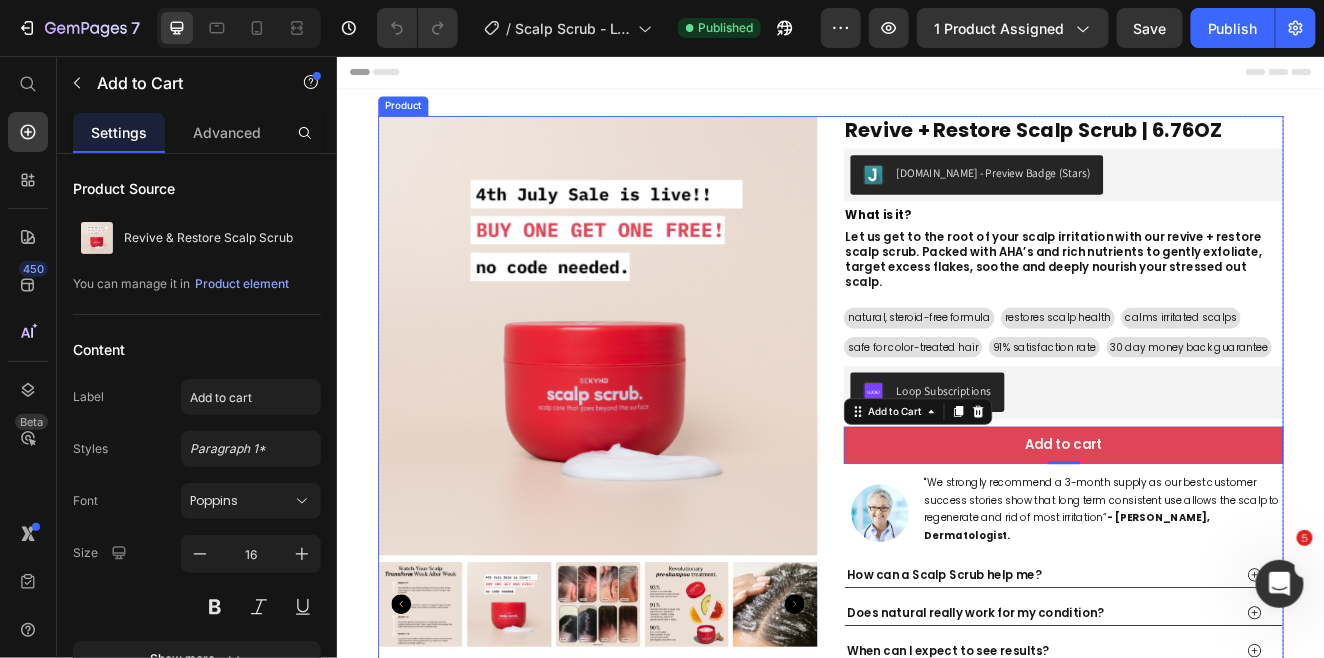 click on "revive + Restore Scalp Scrub | 6.76OZ Heading [DOMAIN_NAME] - Preview Badge (Stars) [DOMAIN_NAME] What is it? Heading Let us get to the root of your scalp irritation with our revive + restore scalp scrub. Packed with AHA’s and rich nutrients to gently exfoliate, target excess flakes, soothe and deeply nourish your stressed out scalp. Text Block  natural, steroid-free formula  Text Block  restores scalp health  Text Block Row  calms irritated scalps  Text Block safe for color-treated hair Text Block Row 91% satisfaction rate Text Block 30-Day money back guarateee Text Block Row  natural, steroid-free formula  Text Block  restores scalp health  Text Block  calms irritated scalps  Text Block Row  safe for color-treated hair  Text Block  91% satisfaction rate  Text Block  30 day money back guarantee  Text Block Row Loop Subscriptions Loop Subscriptions Add to cart Add to Cart   0 Image - [PERSON_NAME], Dermatologist. Text Block Row
How can a Scalp Scrub help me?
Accordion" at bounding box center [1219, 531] 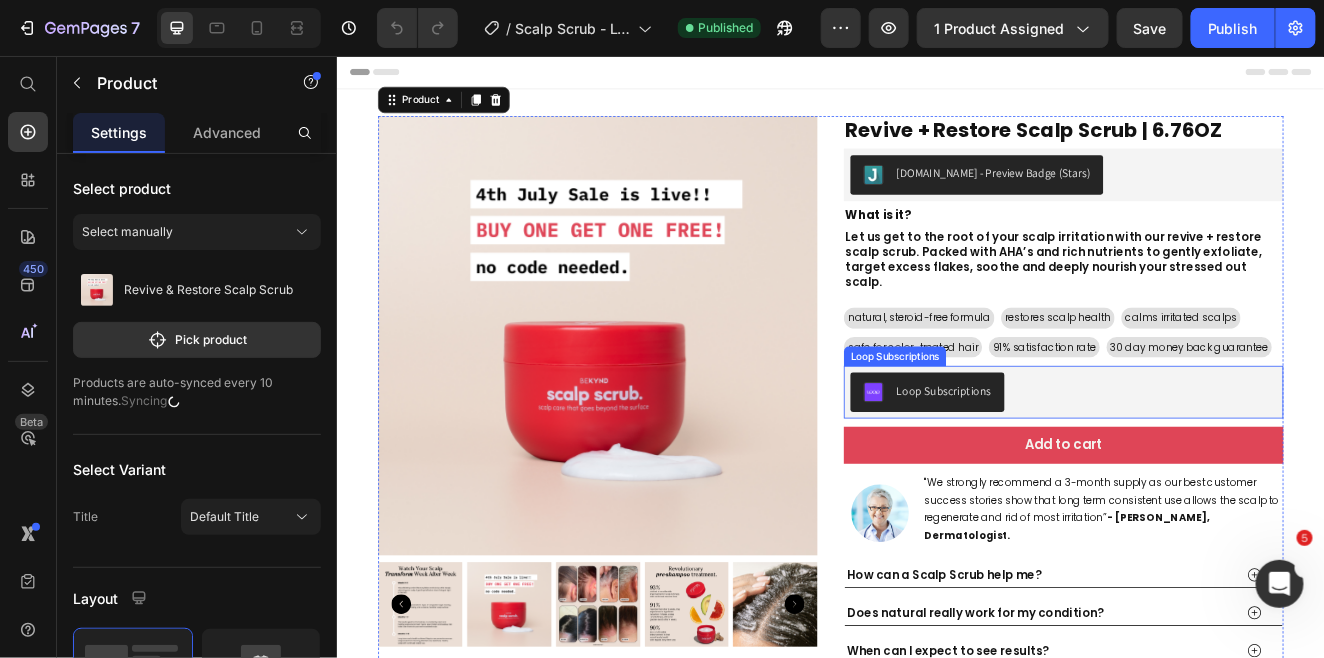 click on "Loop Subscriptions" at bounding box center [1219, 465] 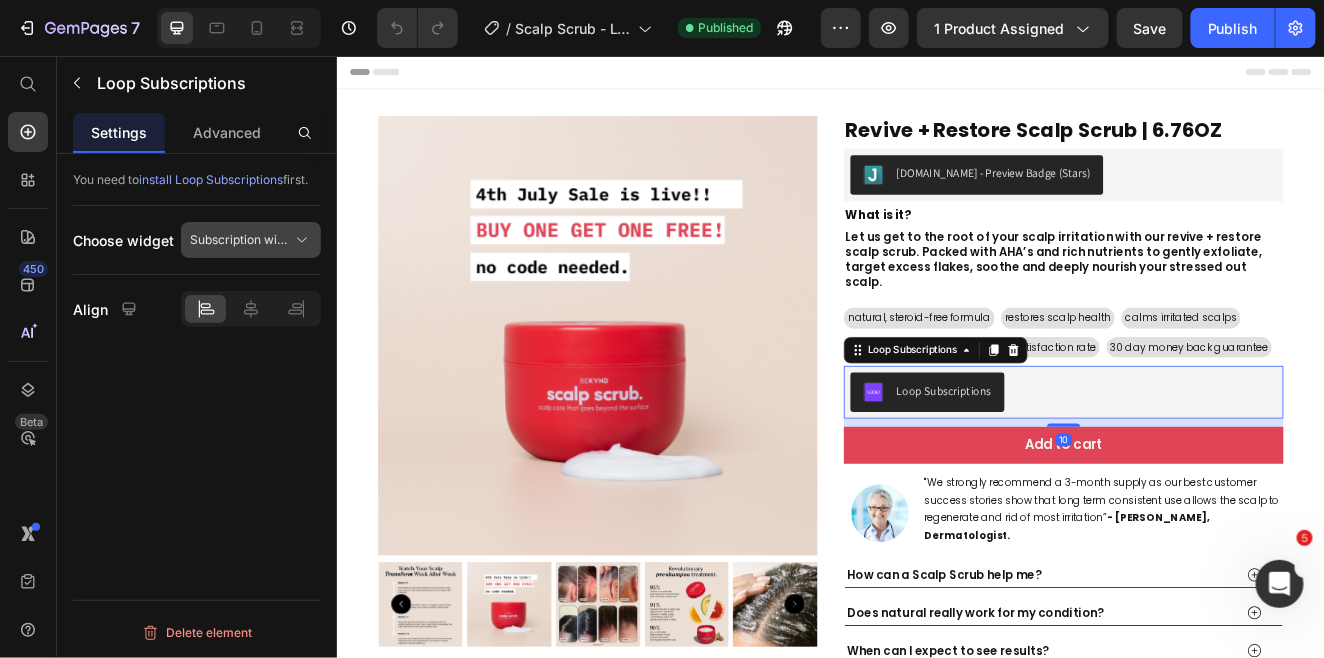 click on "Subscription widget" at bounding box center [239, 240] 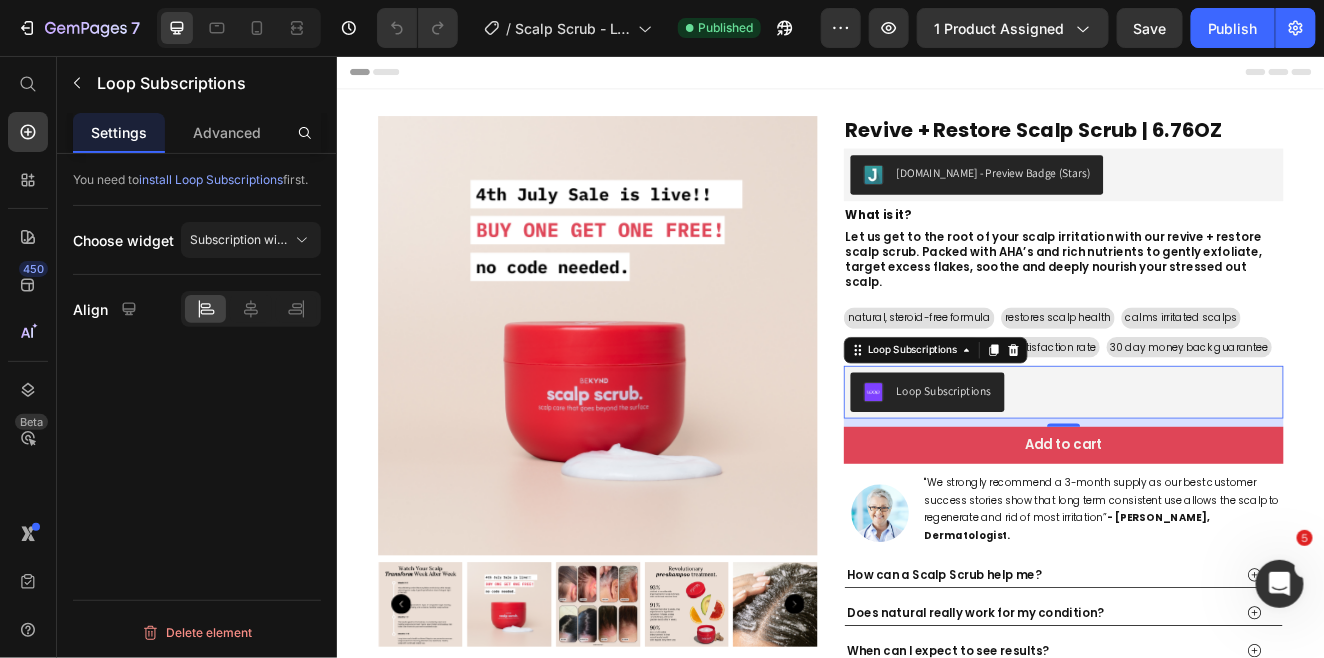 click on "You need to  install Loop Subscriptions  first.  Choose widget Subscription widget Align  Delete element" at bounding box center (197, 434) 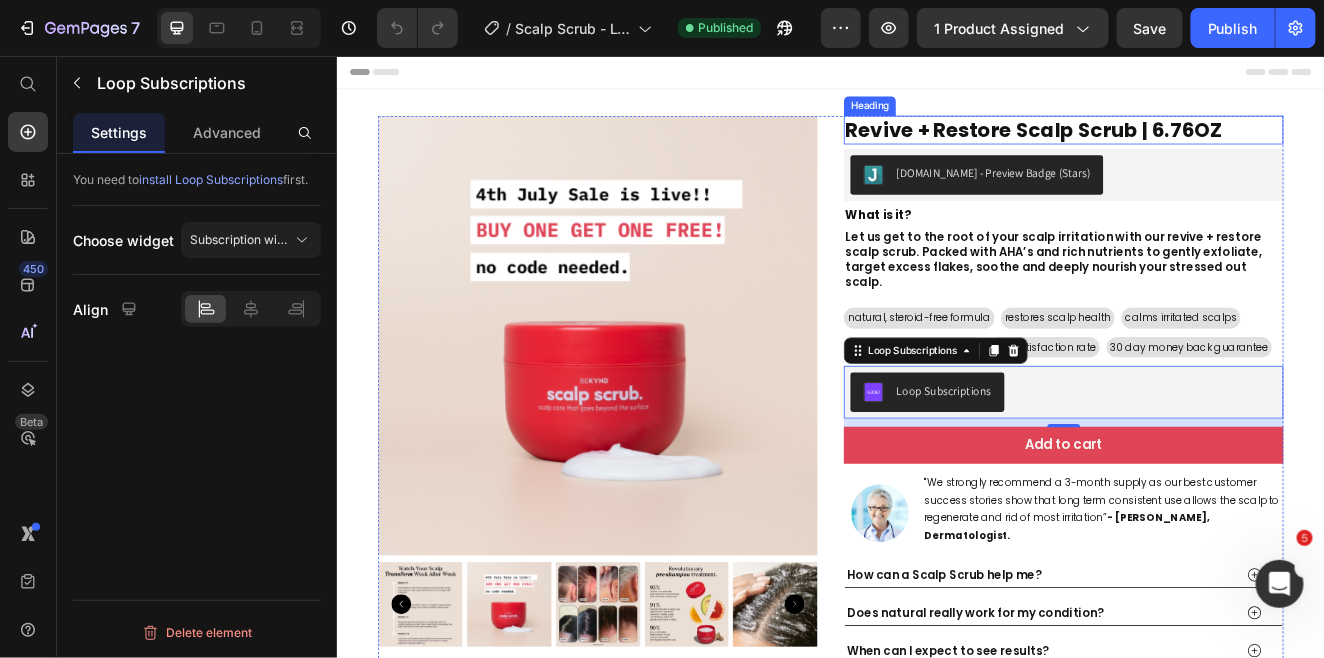 click on "revive + Restore Scalp Scrub | 6.76OZ" at bounding box center (1219, 146) 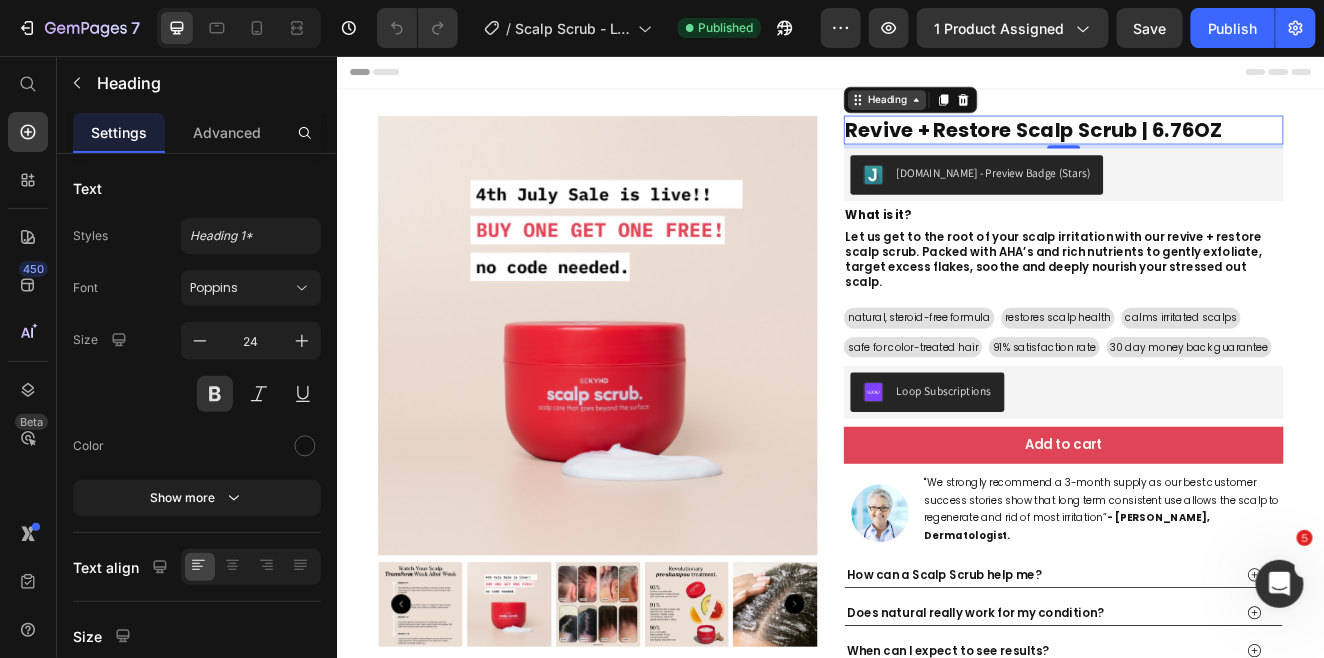 click 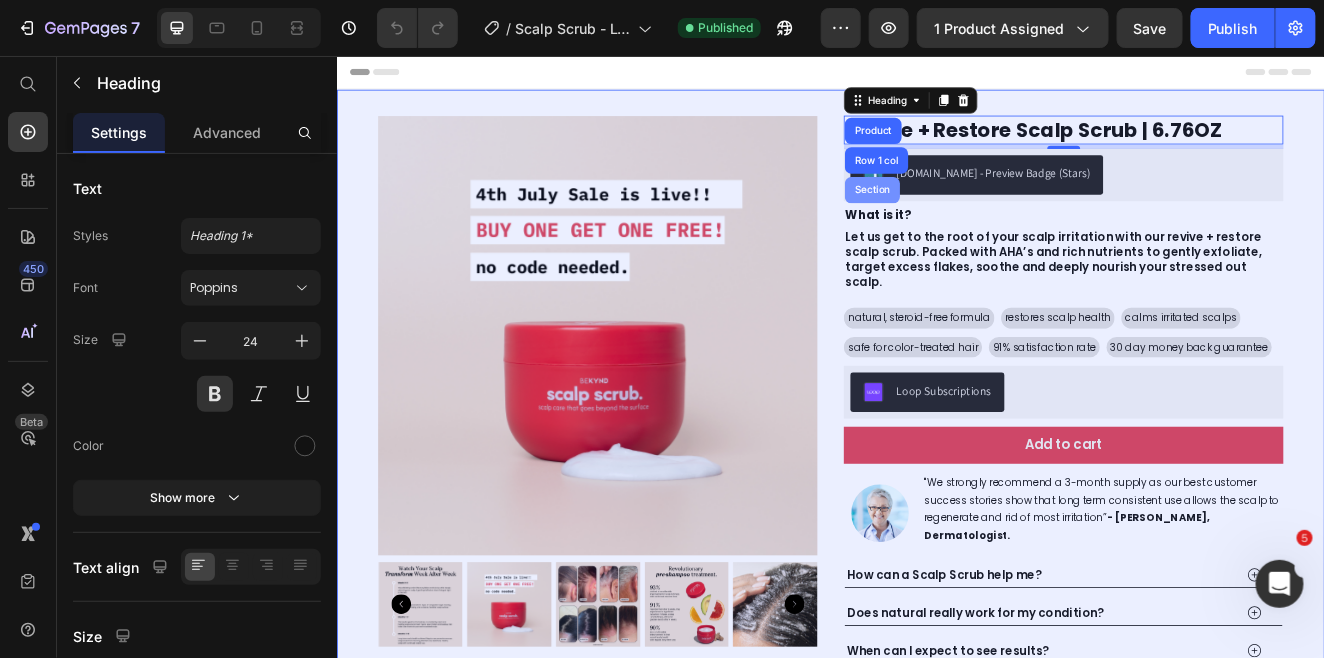 click on "Section" at bounding box center (986, 219) 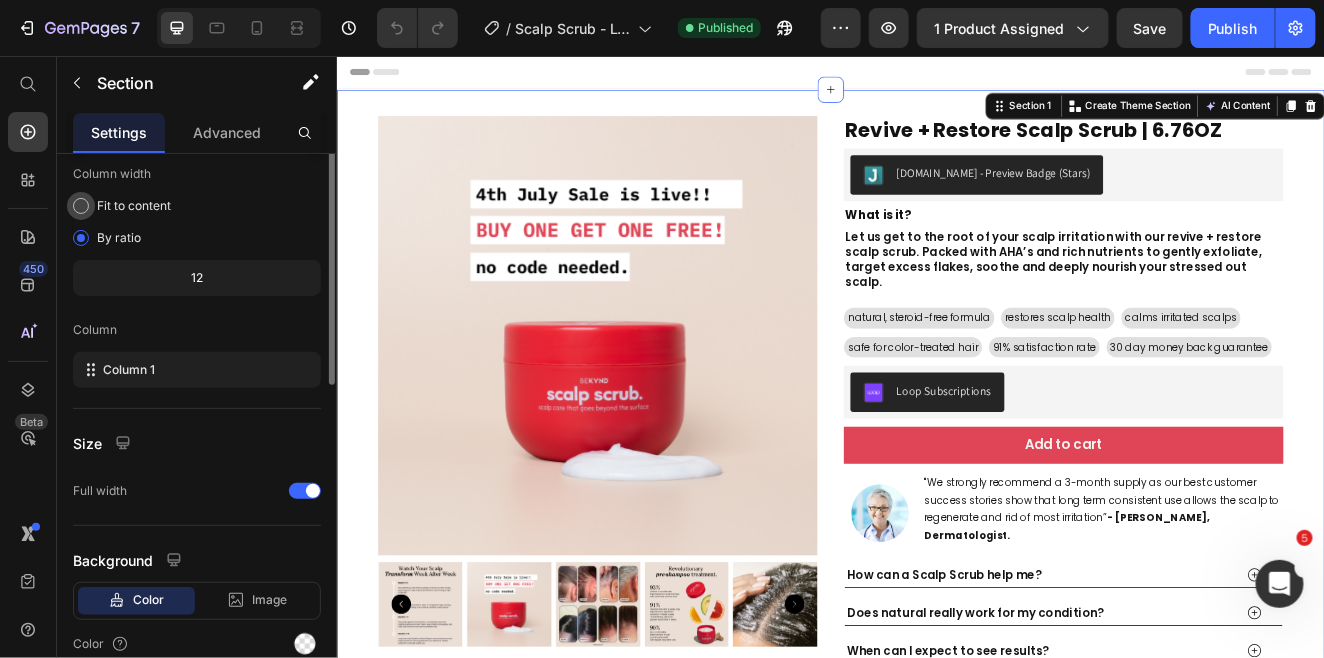 scroll, scrollTop: 0, scrollLeft: 0, axis: both 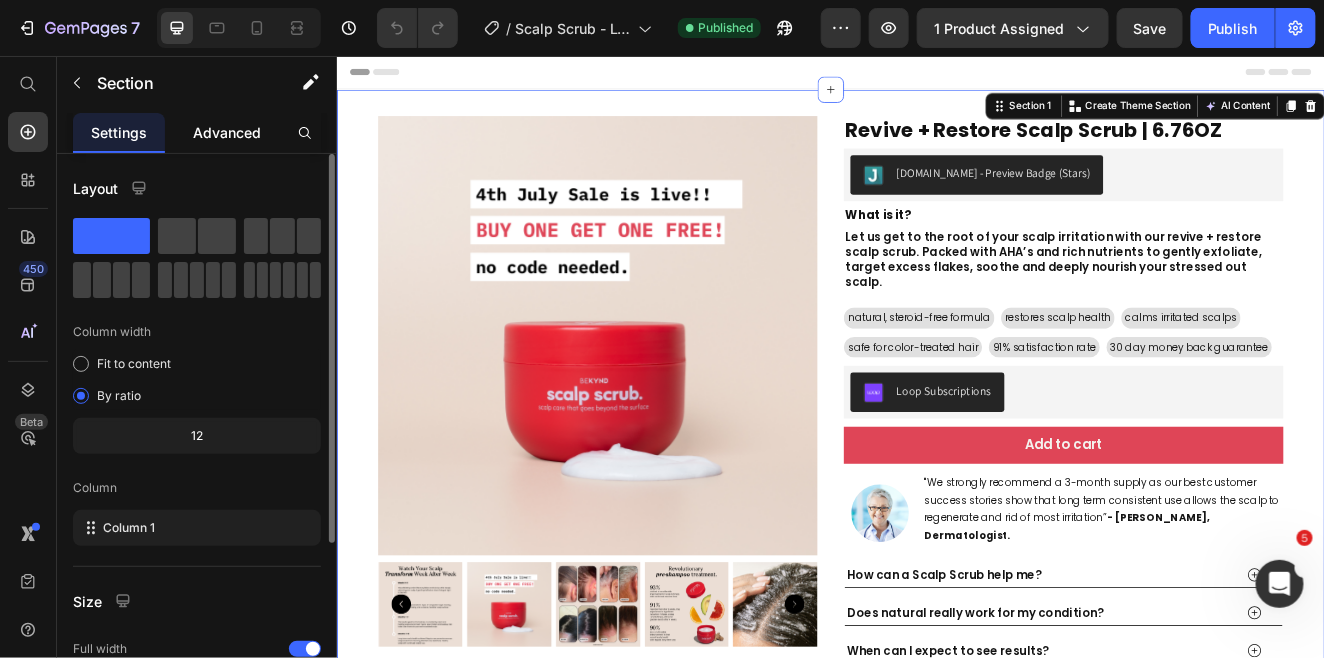 click on "Advanced" at bounding box center [227, 132] 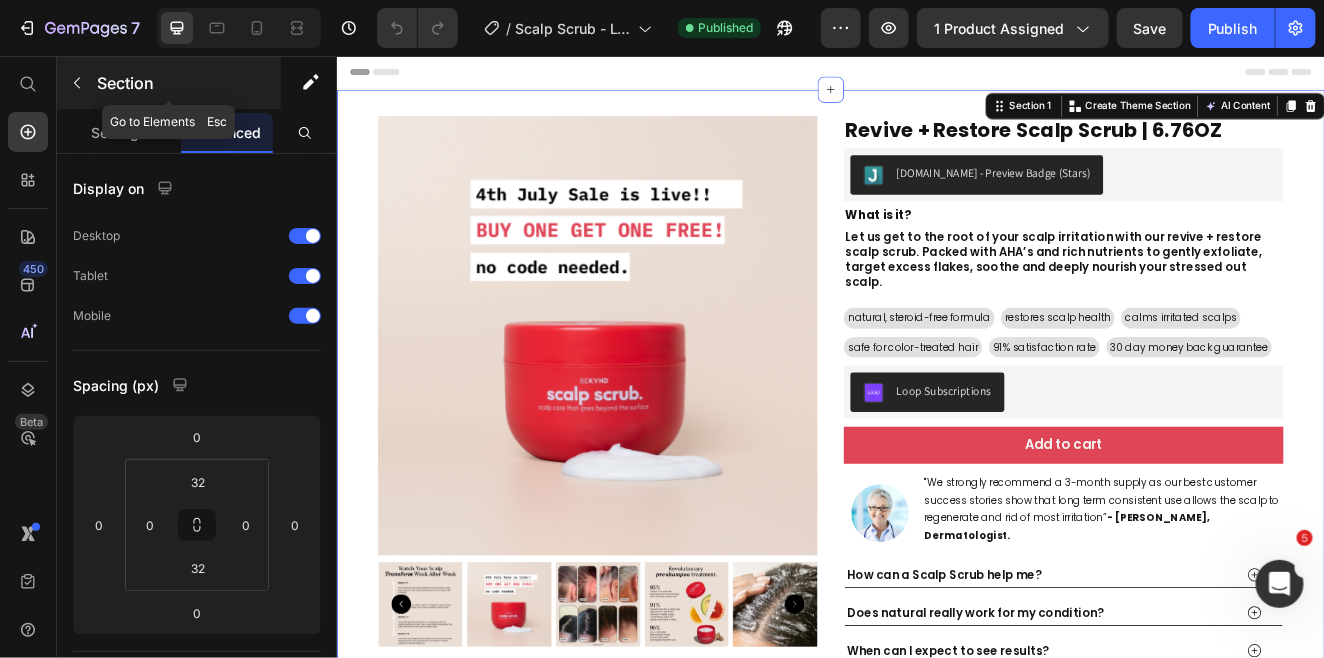 click at bounding box center (77, 83) 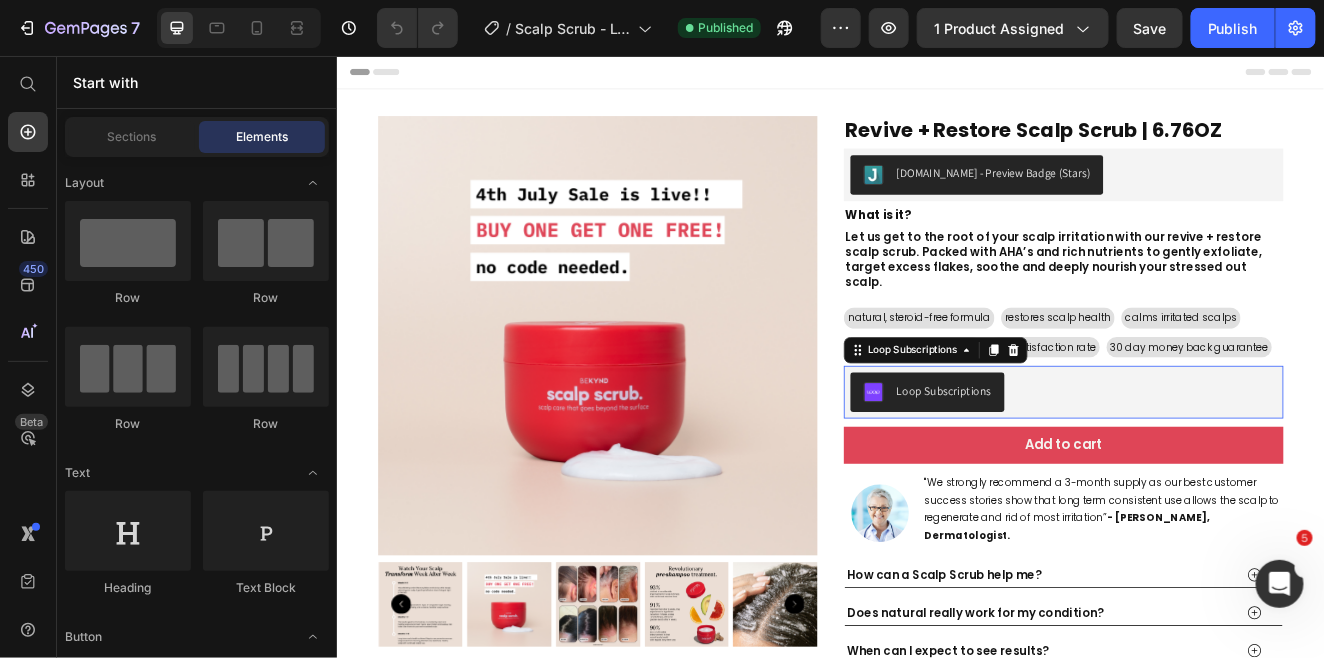 click on "Loop Subscriptions" at bounding box center [1219, 465] 